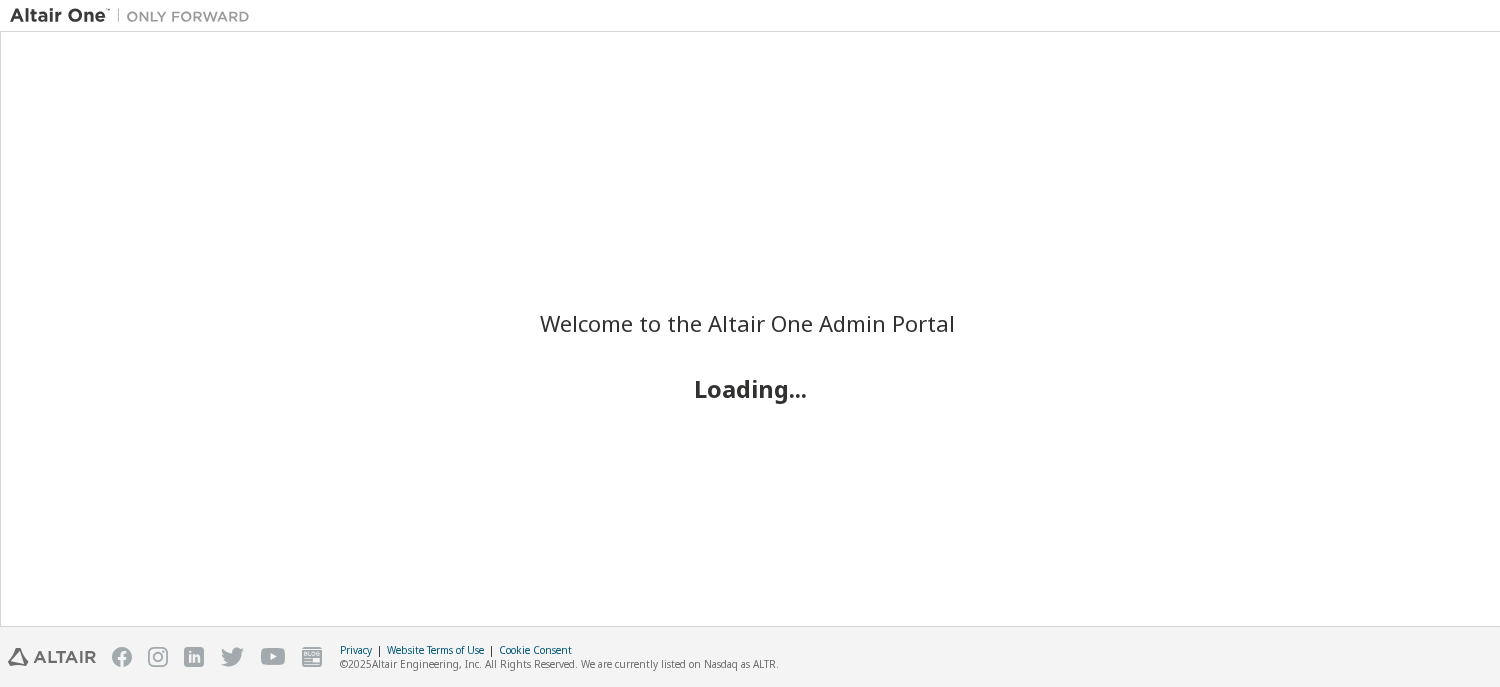 scroll, scrollTop: 0, scrollLeft: 0, axis: both 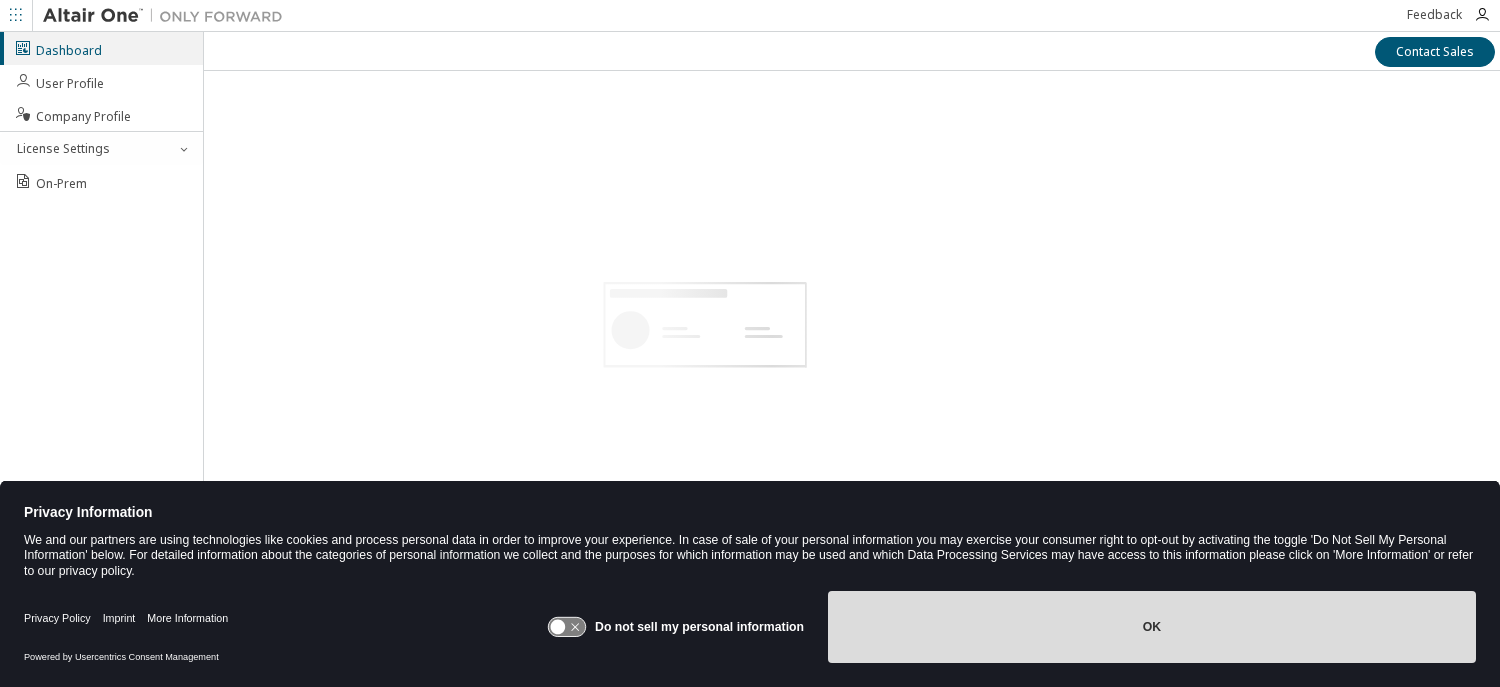 click on "OK" at bounding box center (1152, 627) 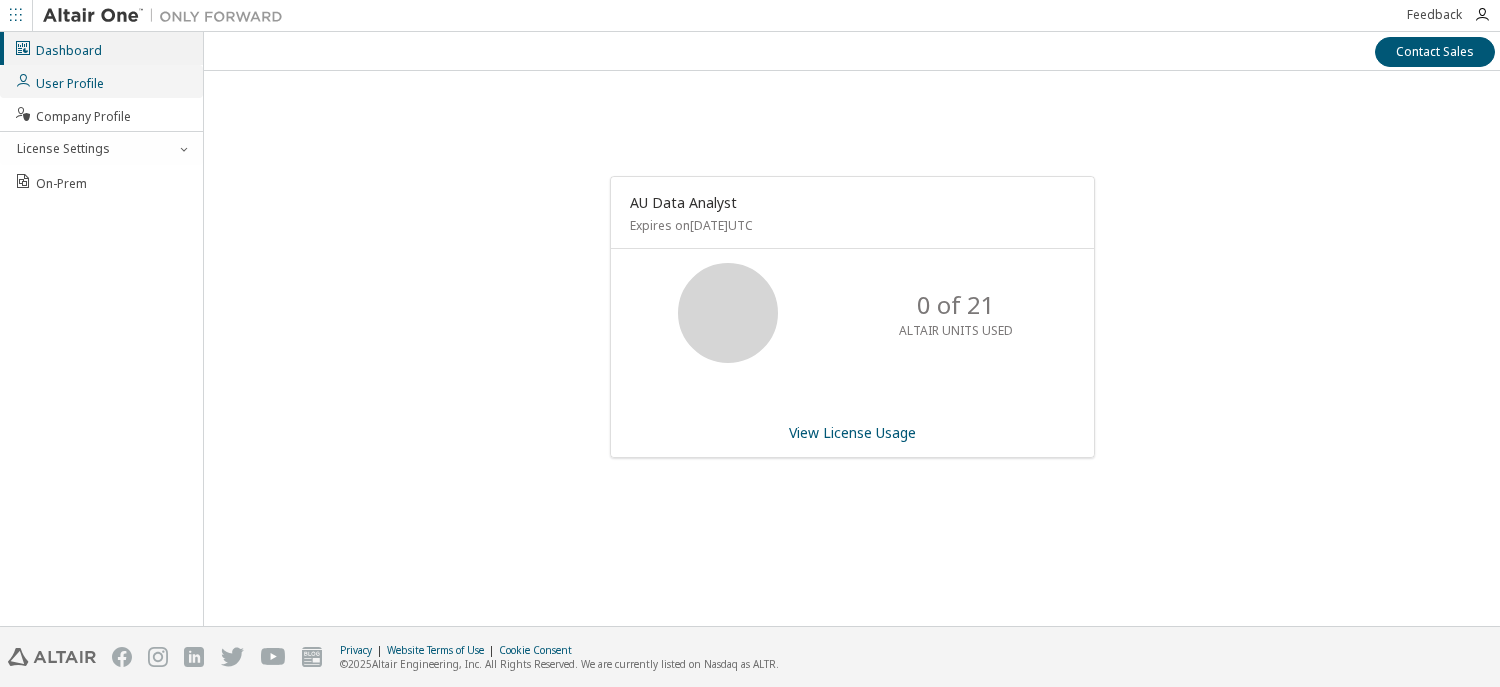 click on "User Profile" at bounding box center [59, 81] 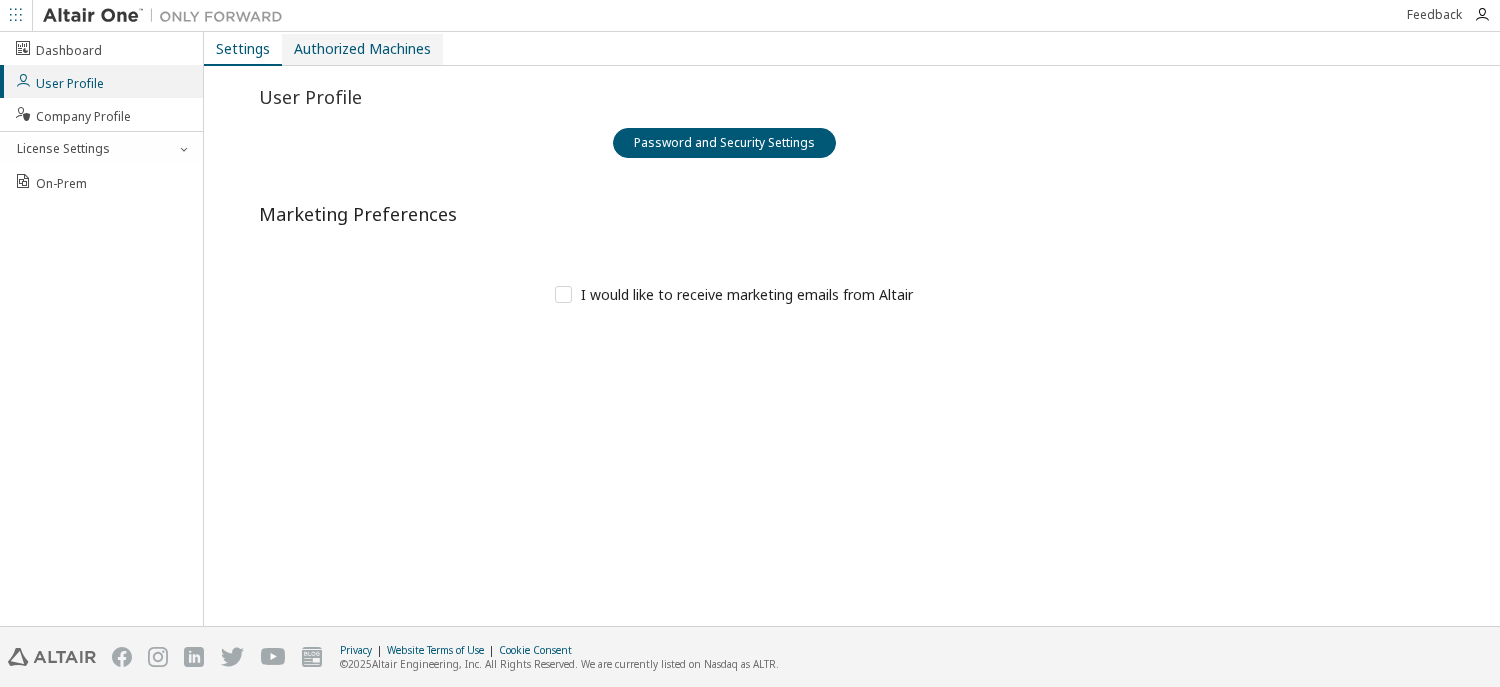 click on "Authorized Machines" at bounding box center [362, 49] 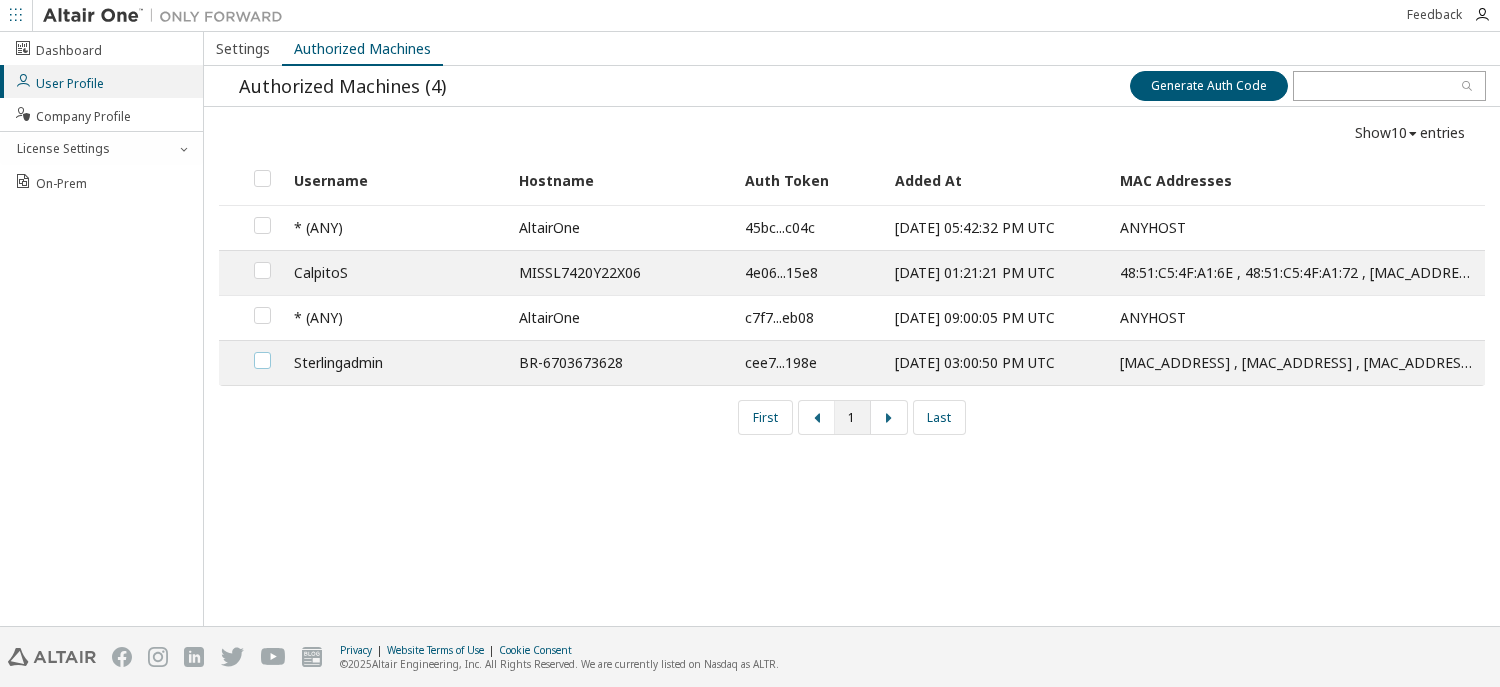 click at bounding box center (262, 352) 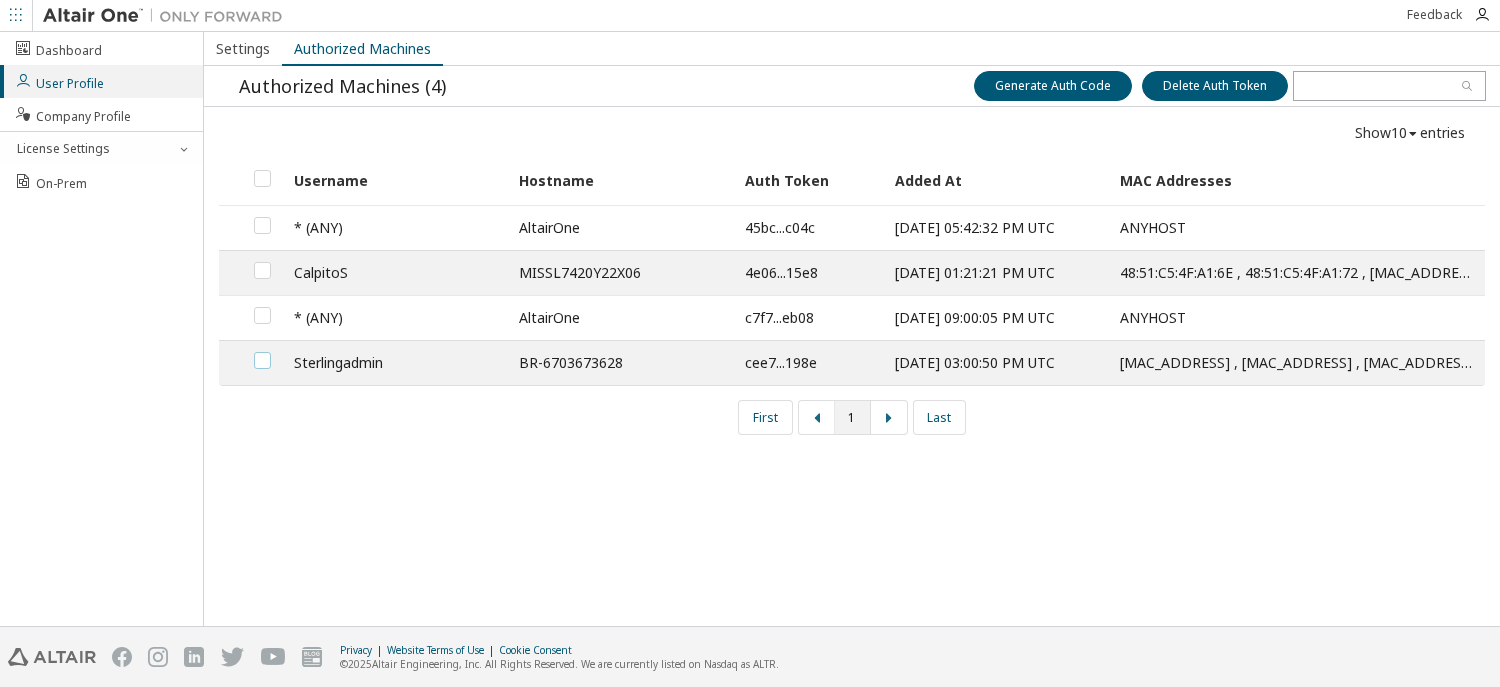 click at bounding box center (262, 352) 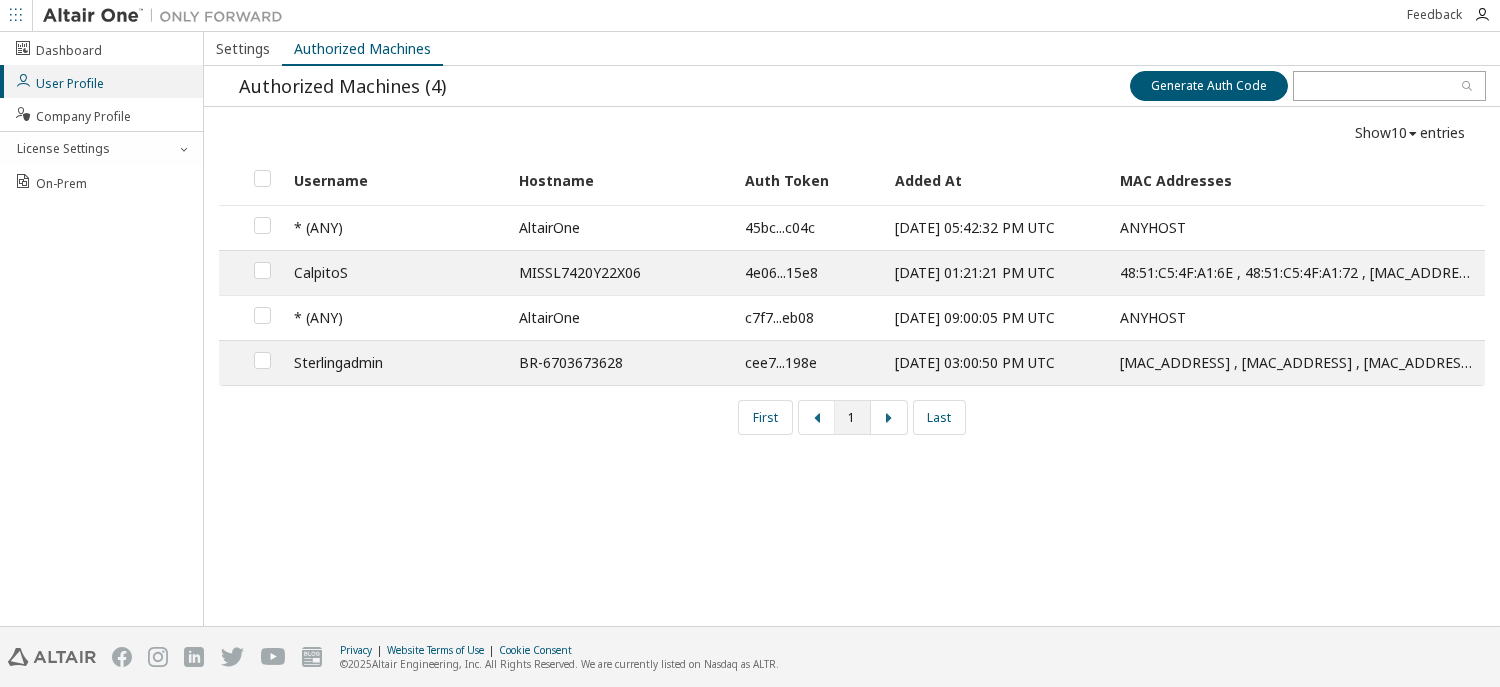 click on "CalpitoS" at bounding box center (395, 272) 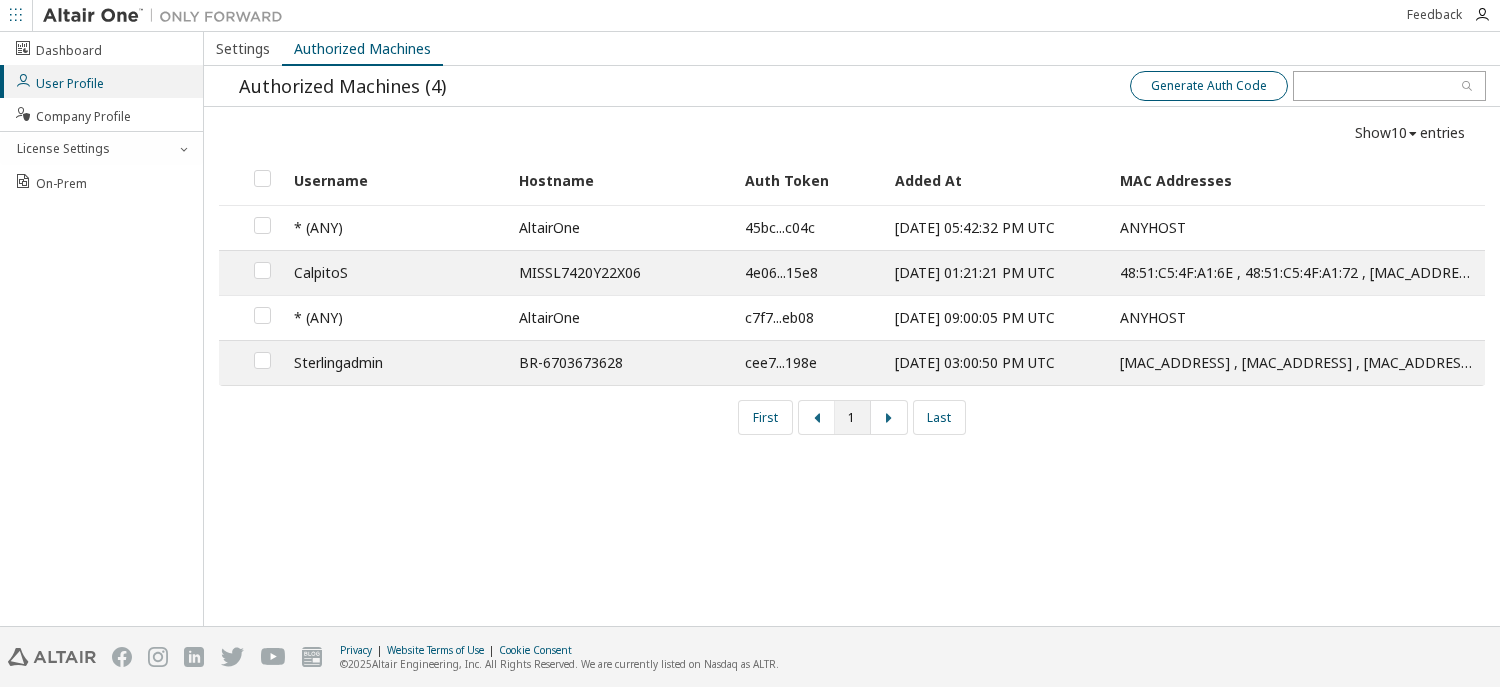 click on "Generate Auth Code" at bounding box center (1209, 86) 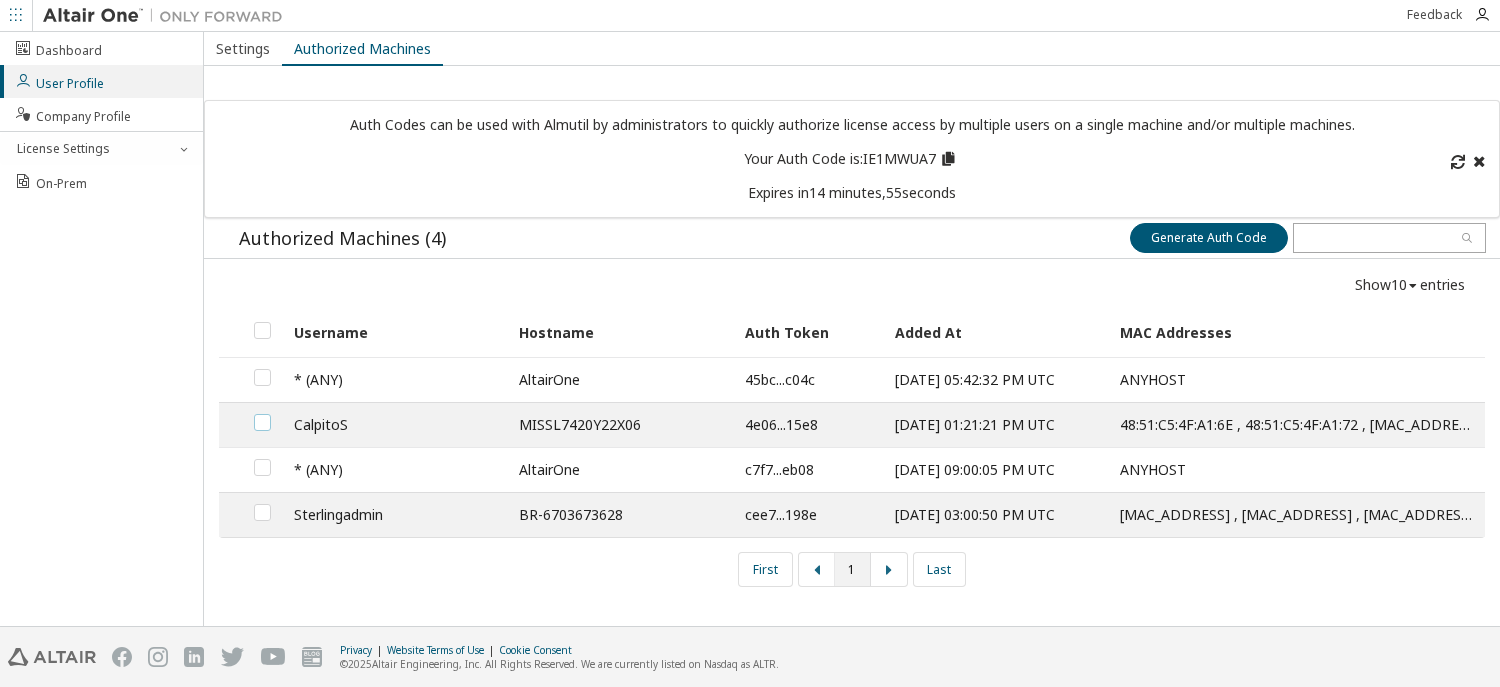 click at bounding box center (262, 414) 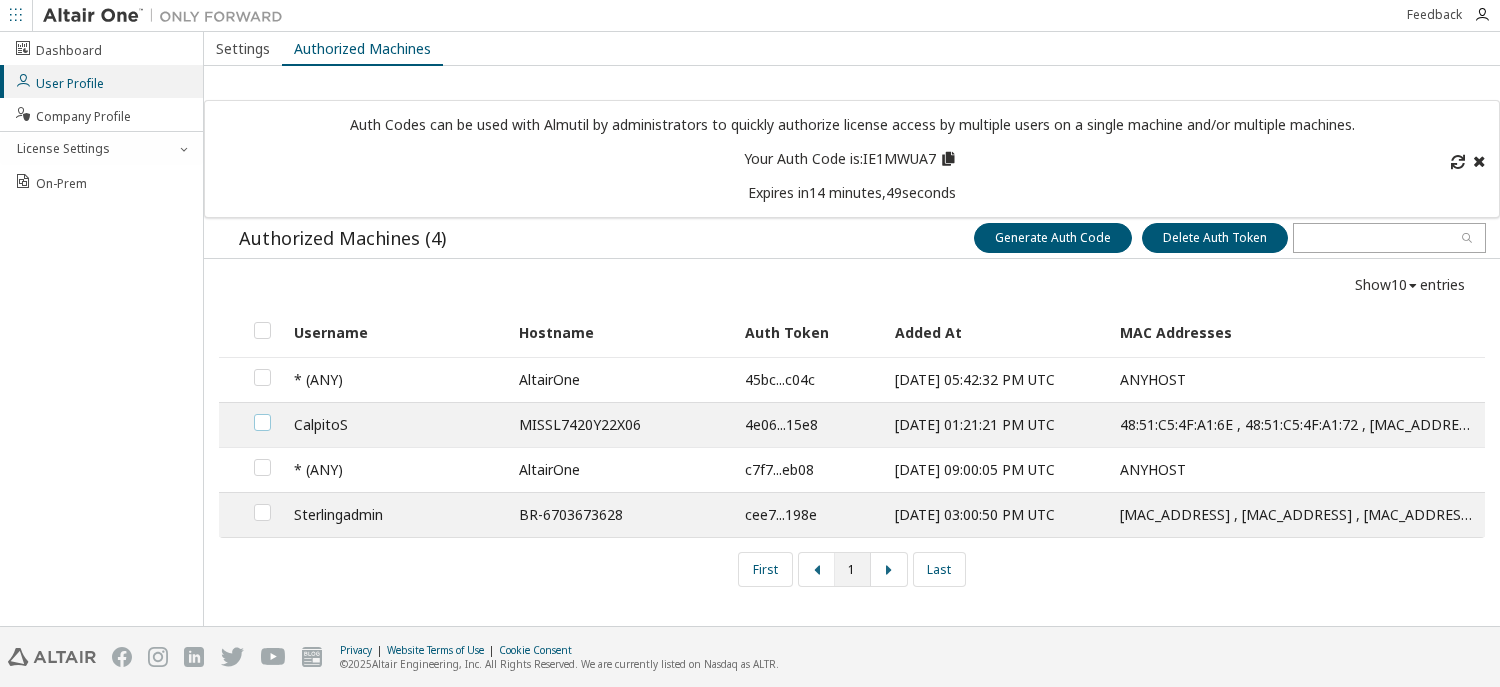 click at bounding box center (262, 414) 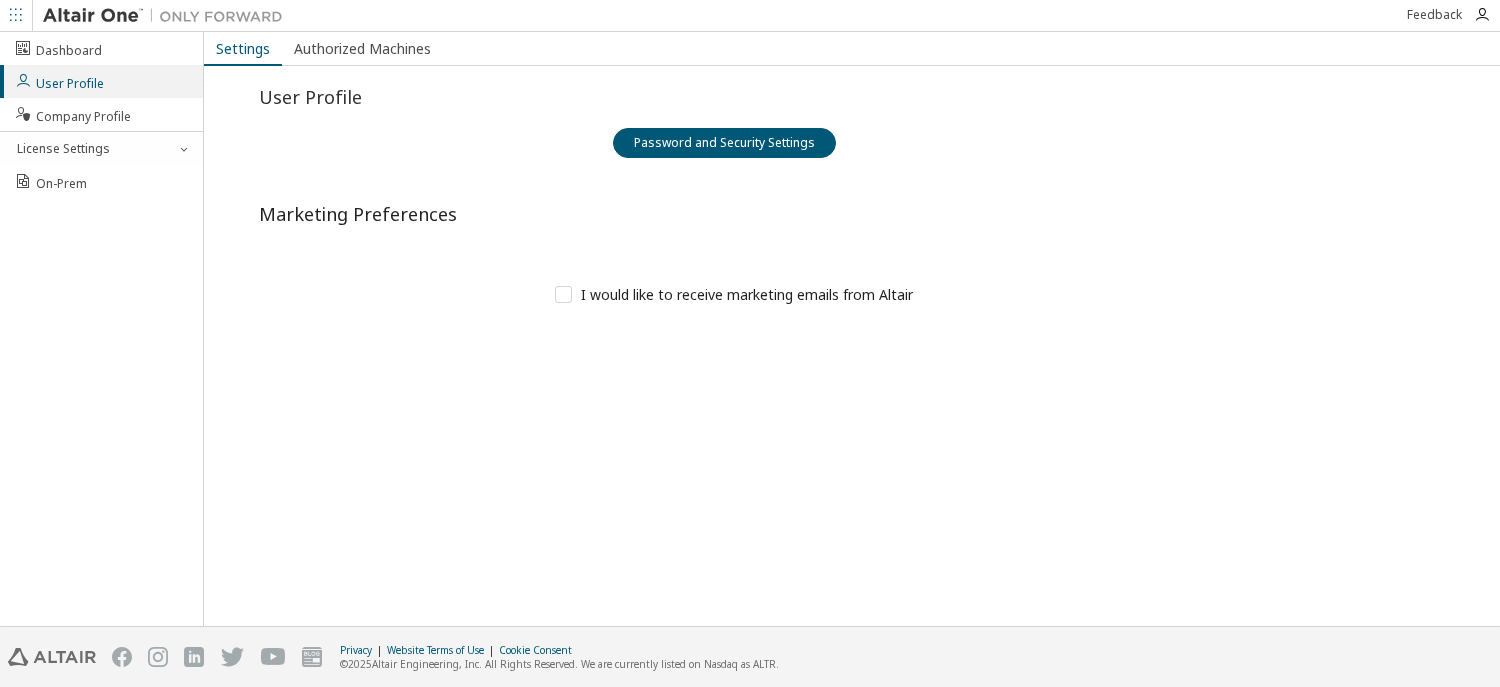 scroll, scrollTop: 0, scrollLeft: 0, axis: both 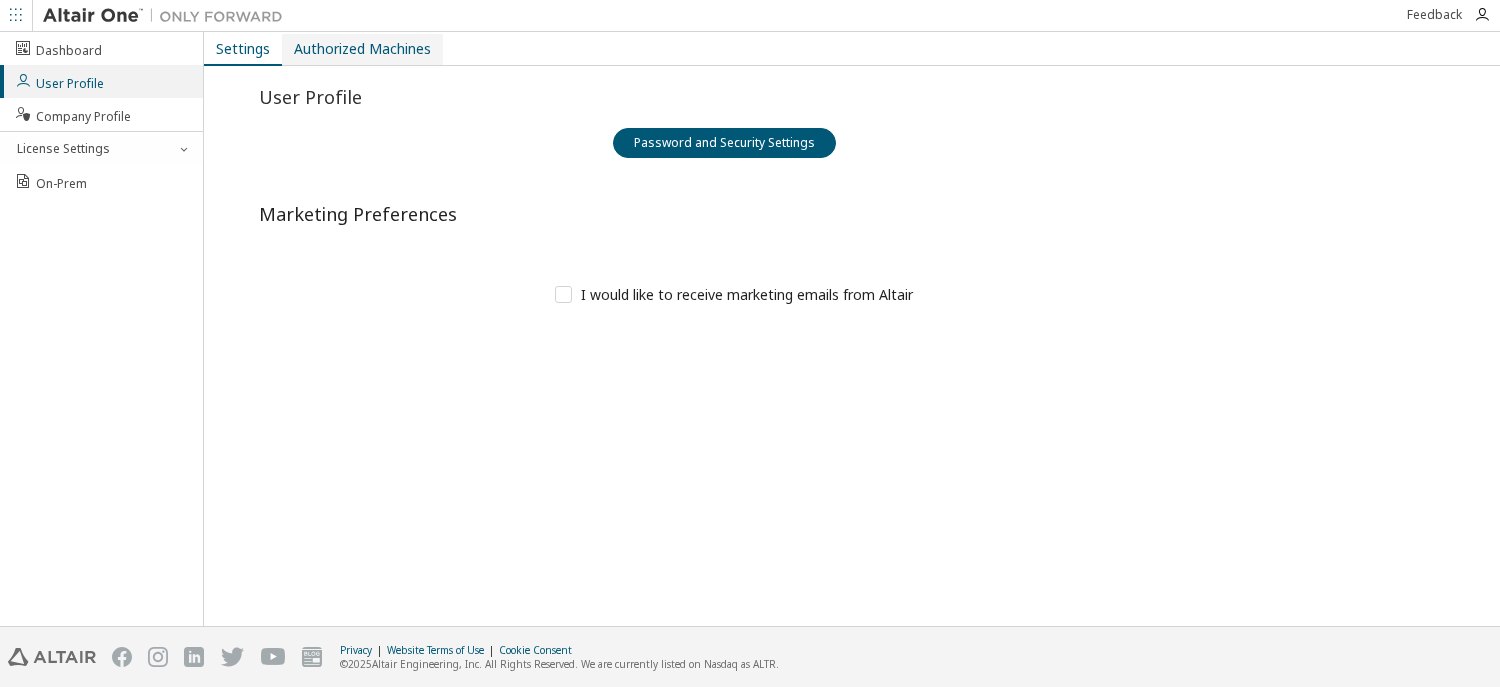 click on "Authorized Machines" at bounding box center (362, 49) 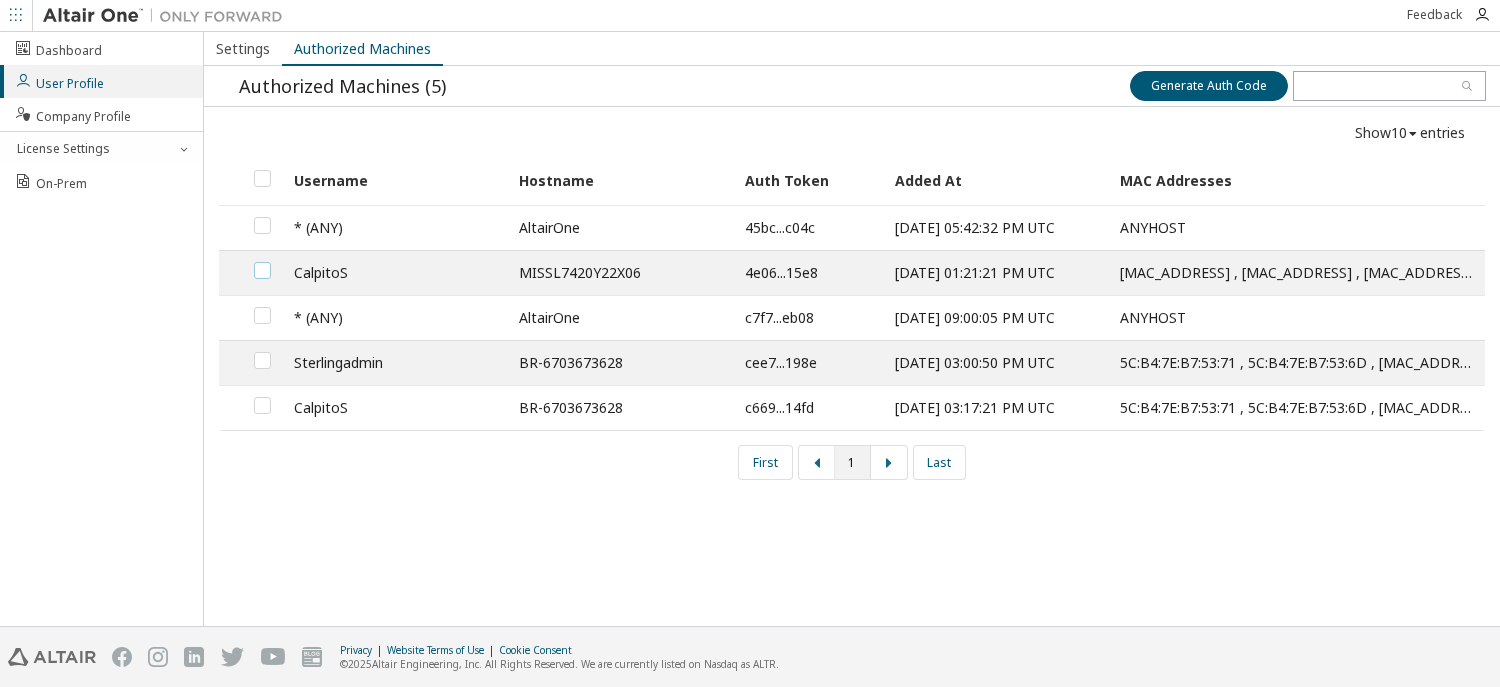 click at bounding box center [262, 262] 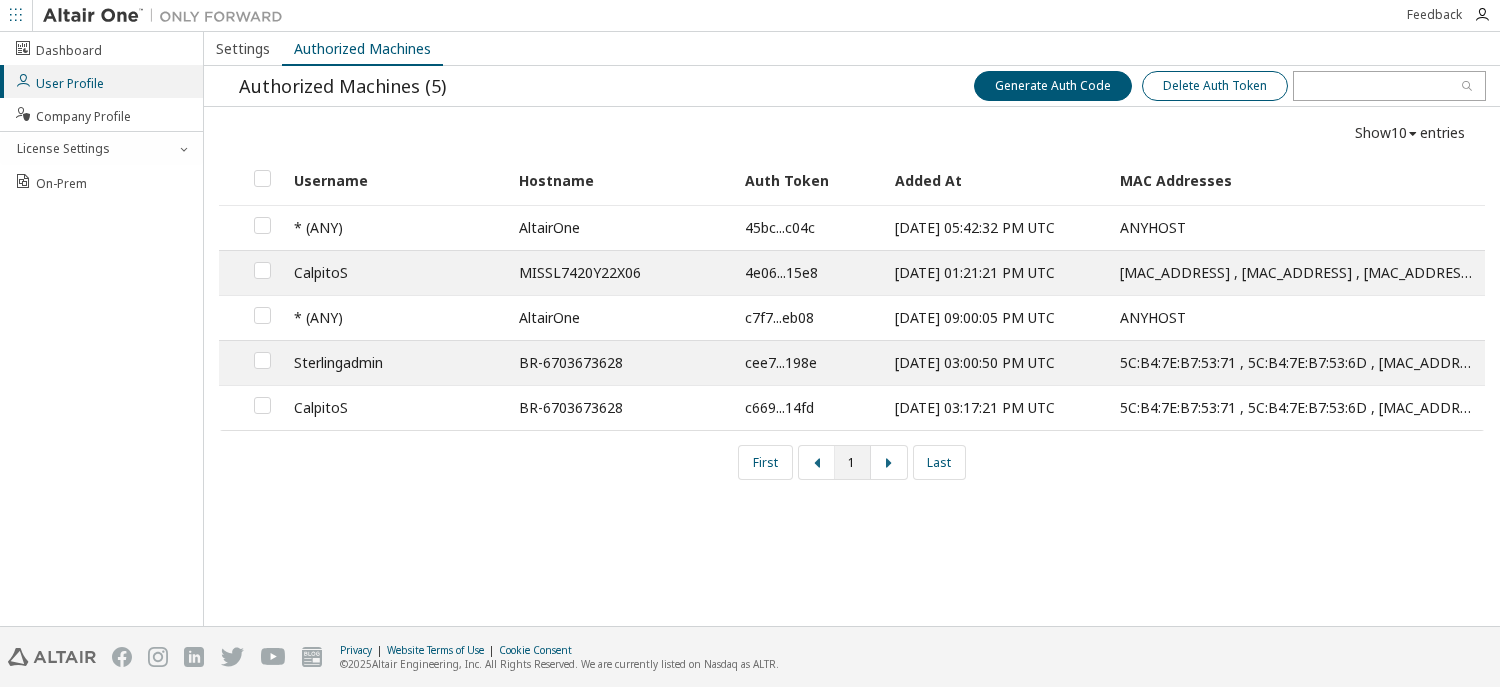 click on "Delete Auth Token" at bounding box center [1215, 86] 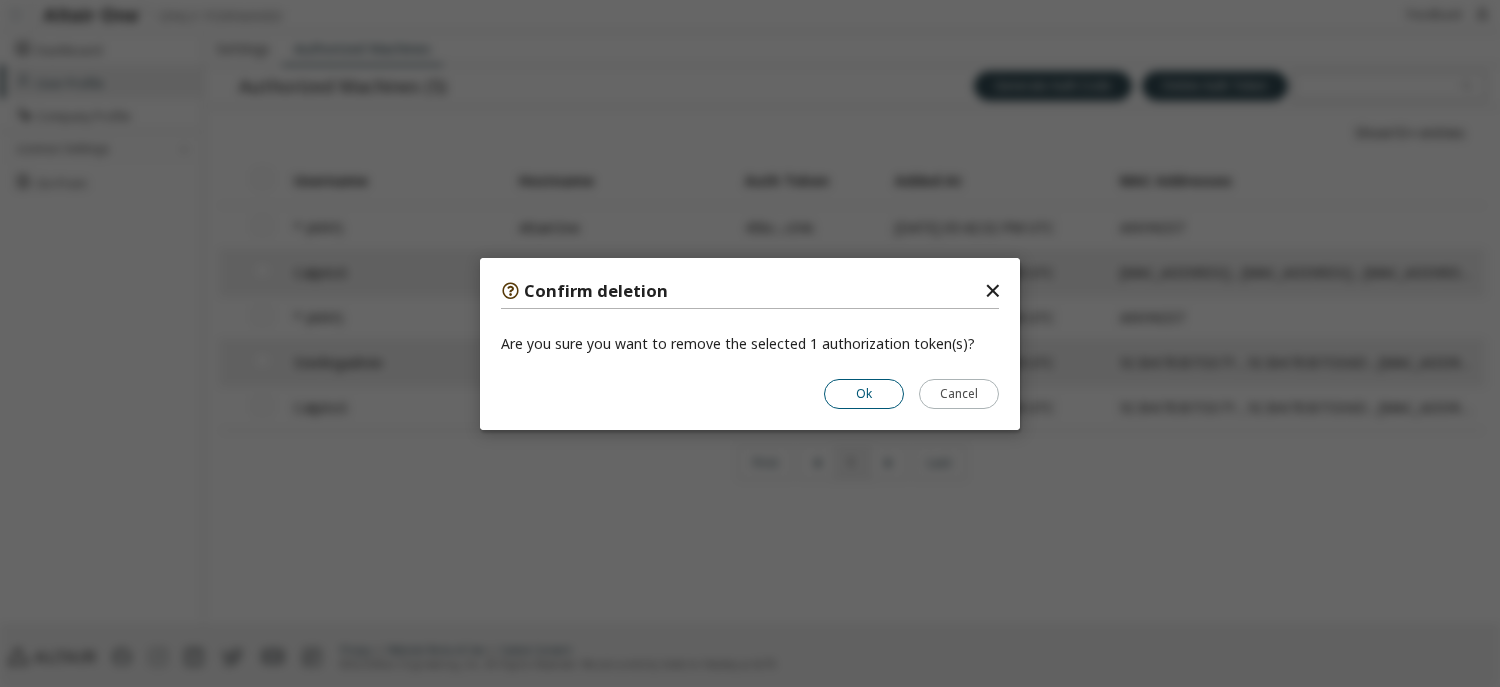 click on "Ok" at bounding box center (864, 393) 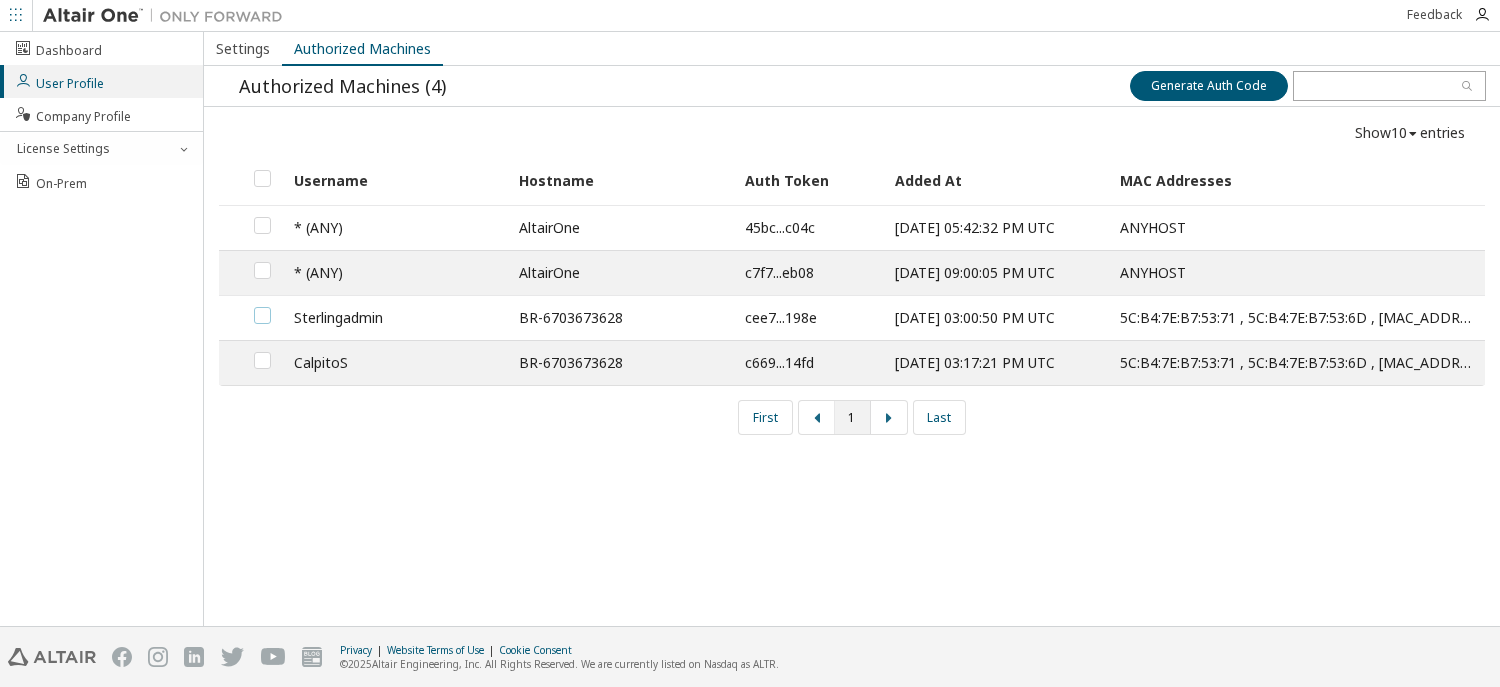 click at bounding box center (262, 307) 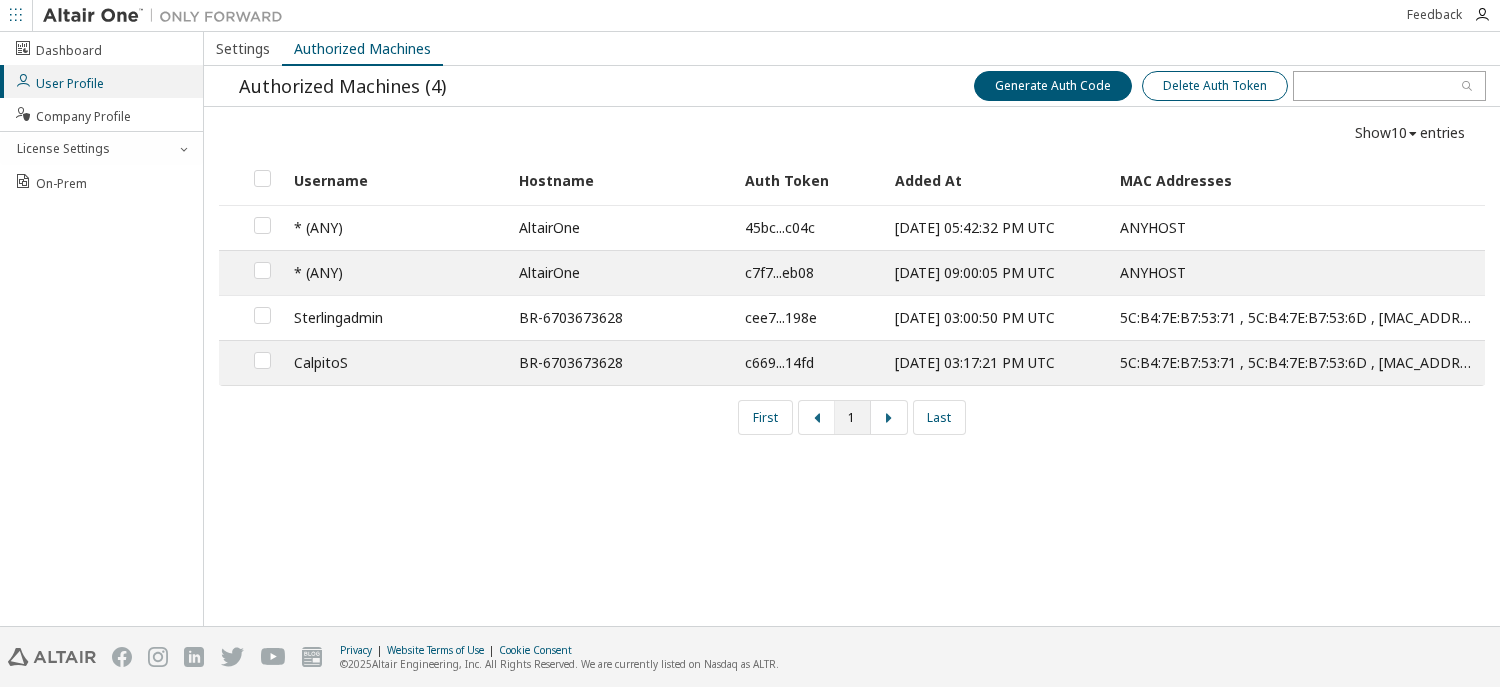 click on "Delete Auth Token" at bounding box center [1215, 86] 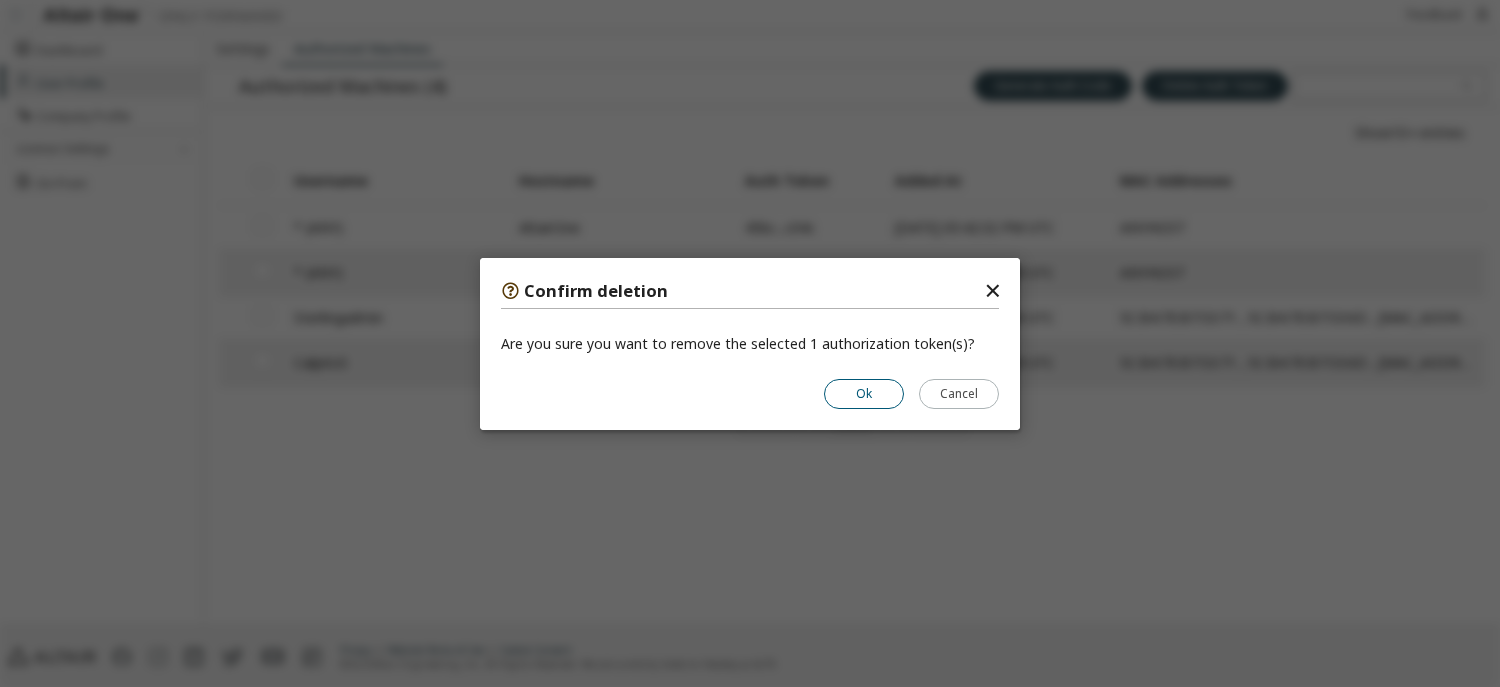 click on "Ok" at bounding box center [864, 393] 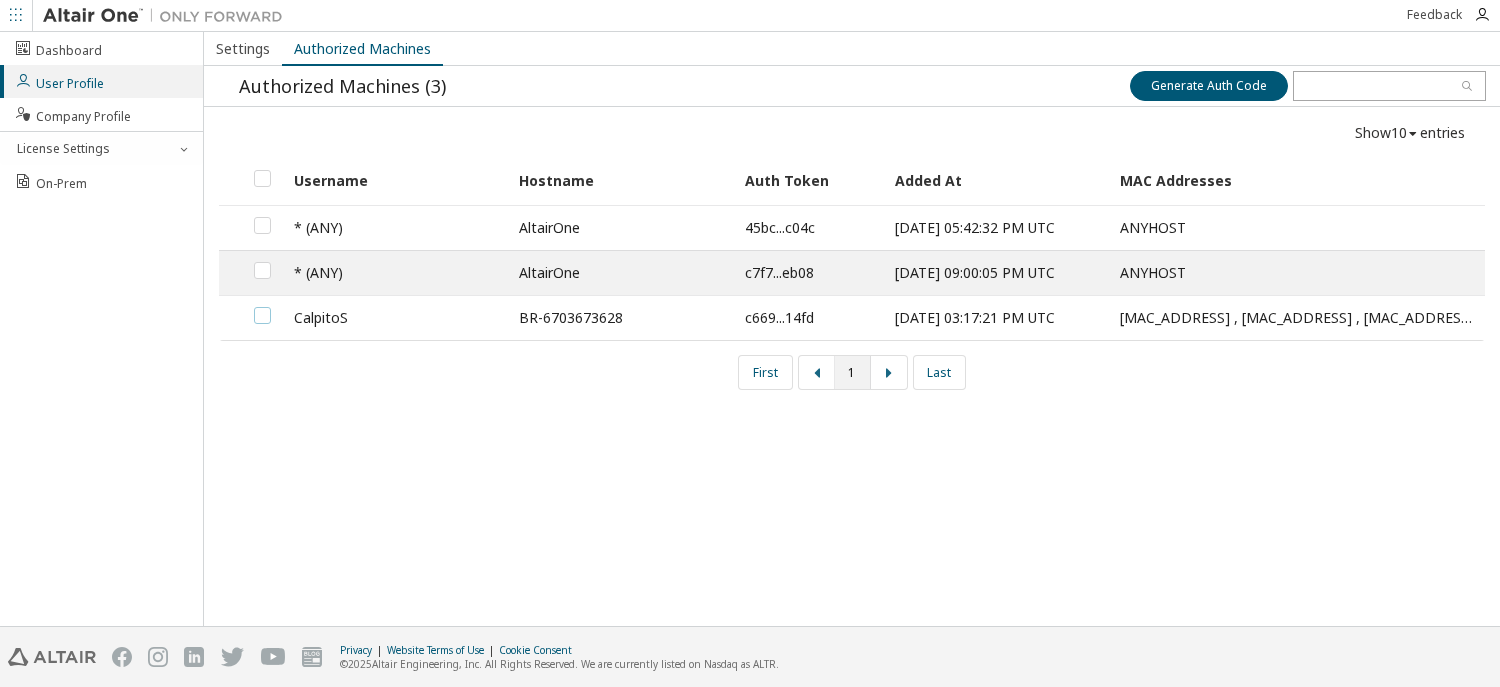 click at bounding box center (262, 307) 